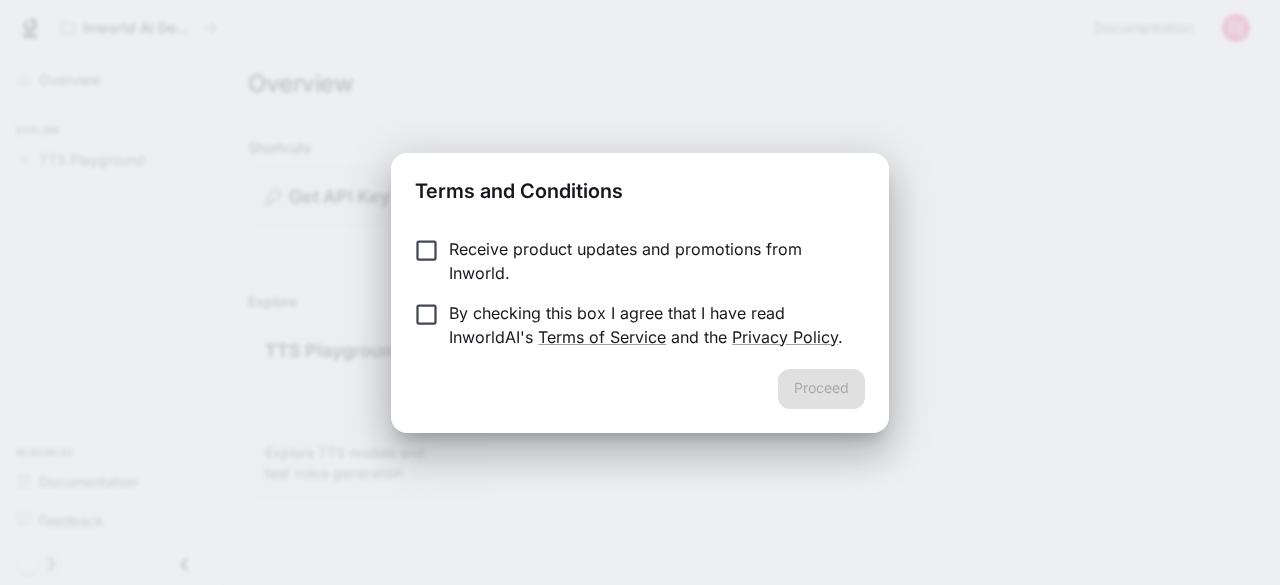 scroll, scrollTop: 0, scrollLeft: 0, axis: both 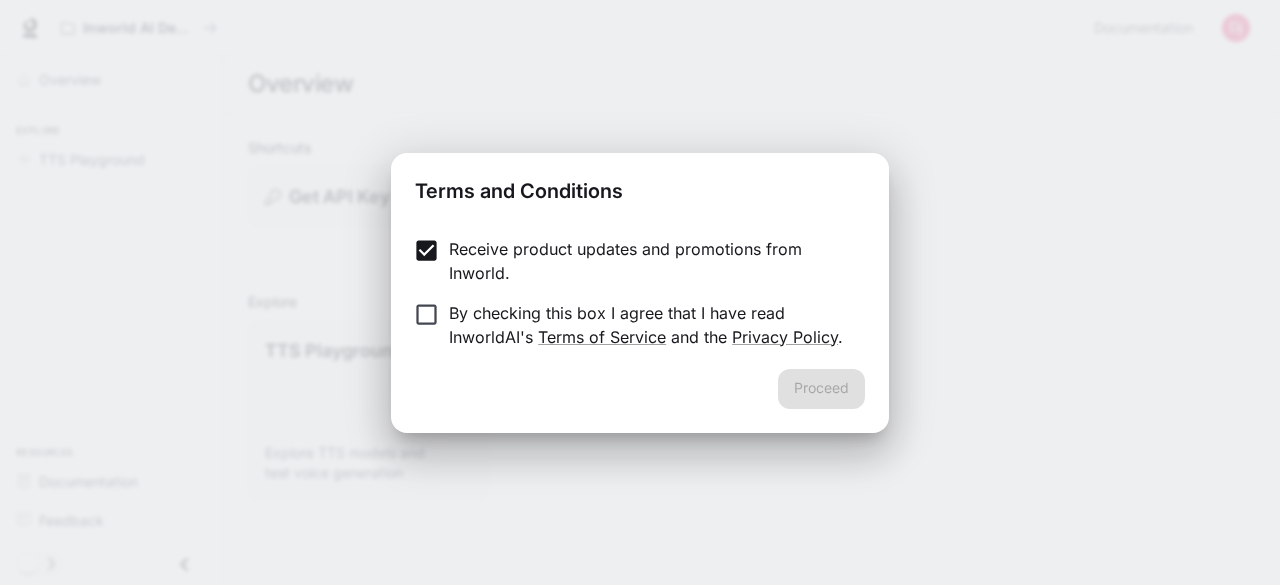 click on "Receive product updates and promotions from Inworld. By checking this box I agree that I have read InworldAI's   Terms of Service   and the   Privacy Policy ." at bounding box center [640, 293] 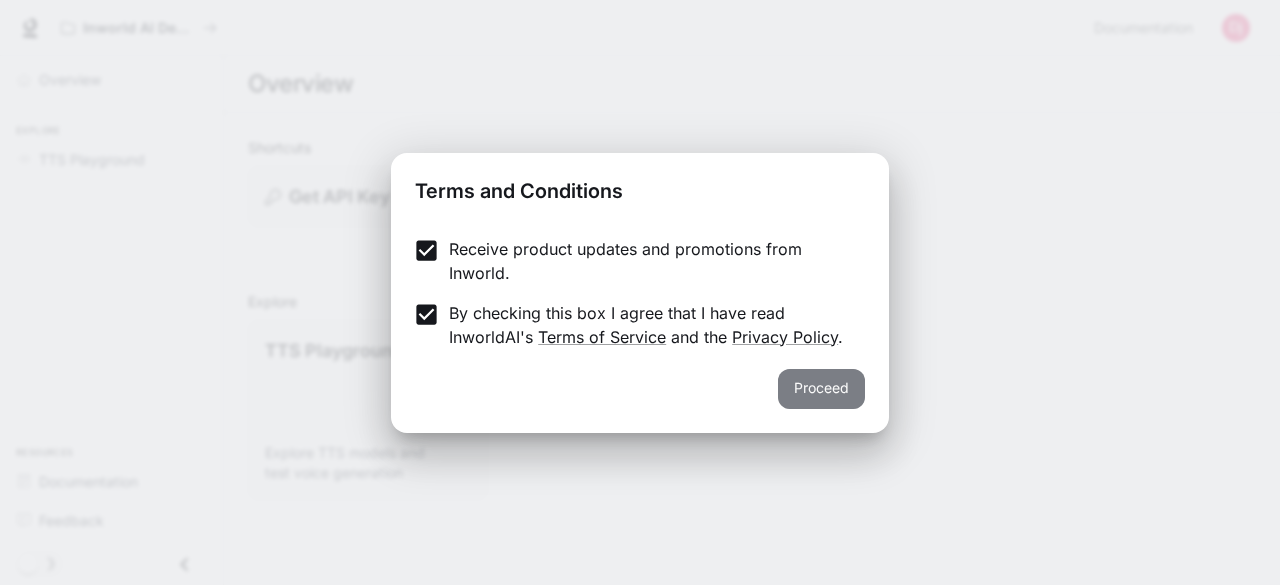 click on "Proceed" at bounding box center [821, 389] 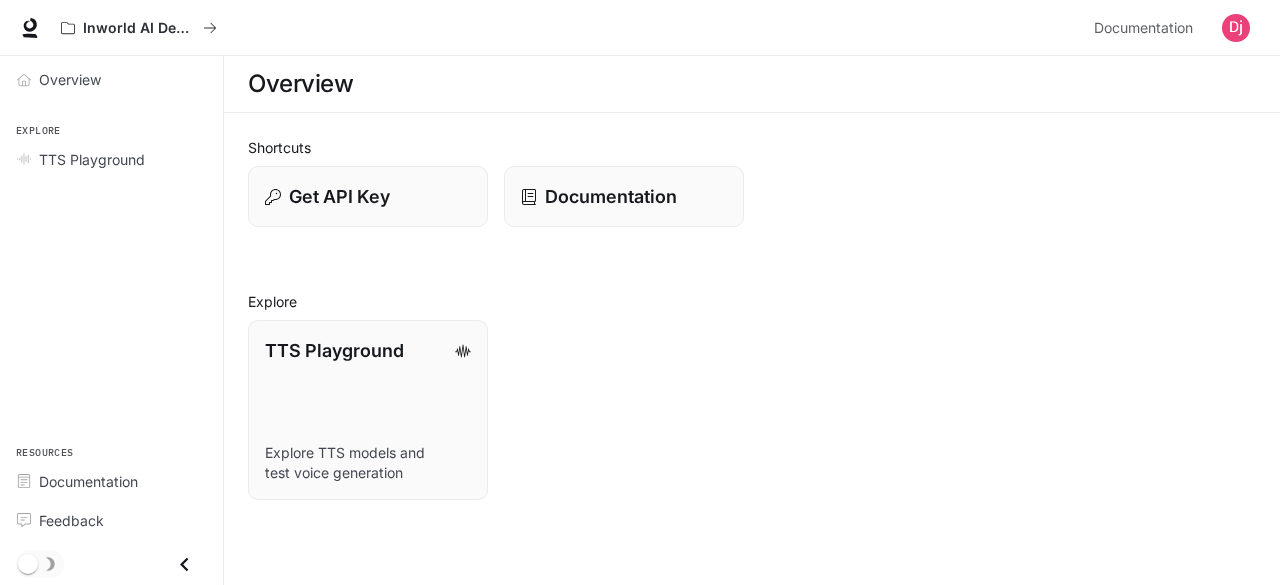 click 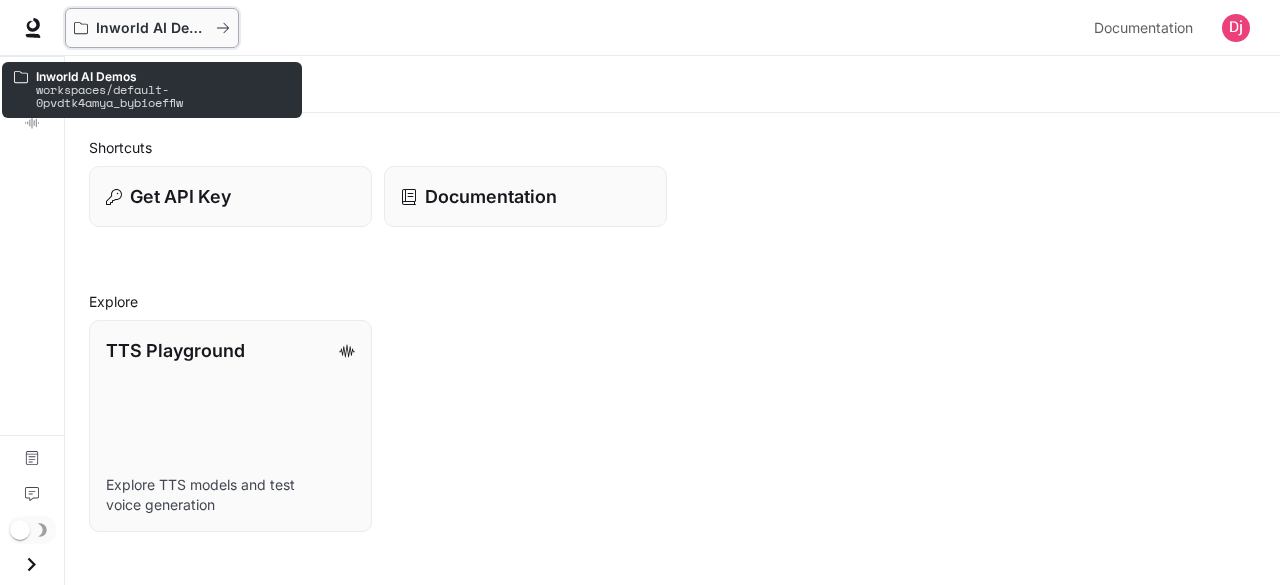 click 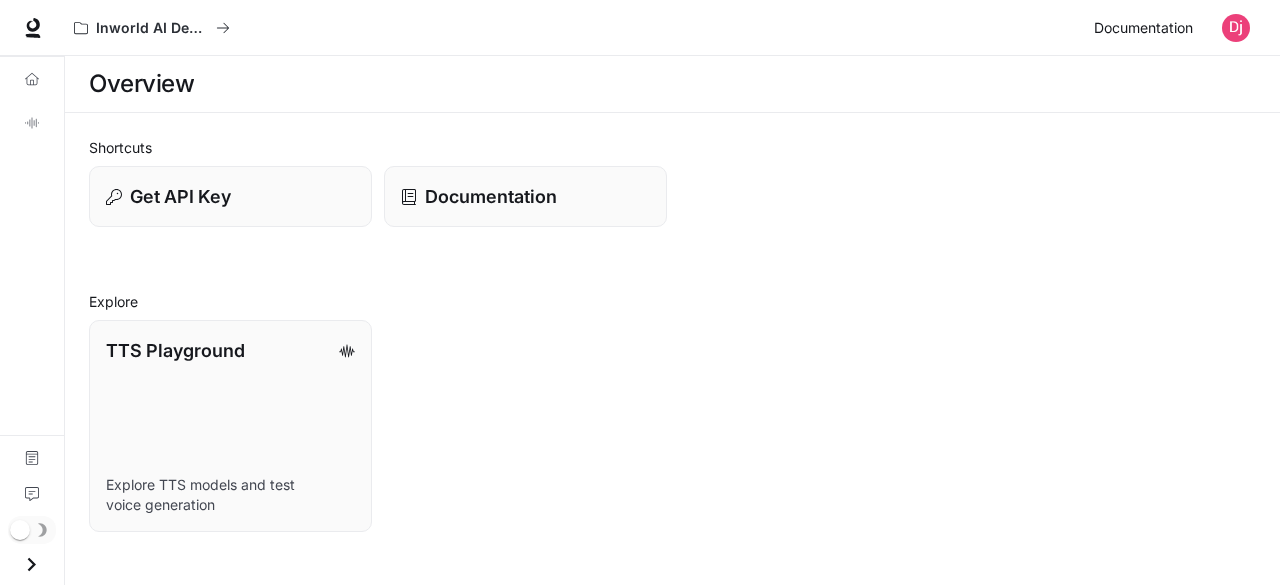 click on "Documentation" at bounding box center (1143, 28) 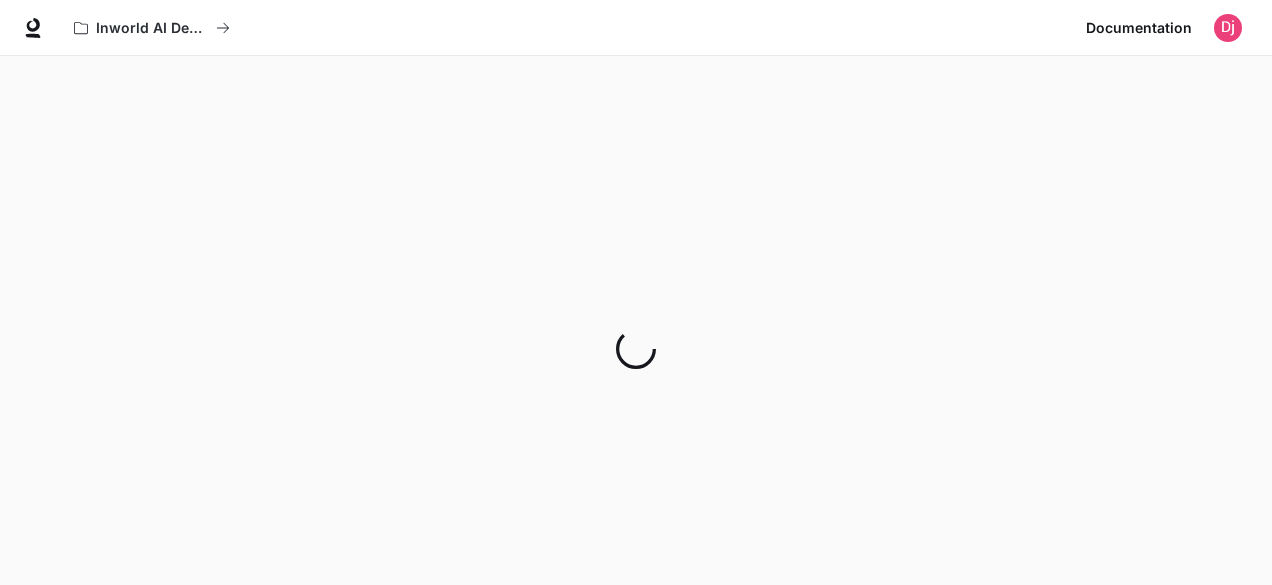 click on "Inworld AI Demos Documentation Documentation" at bounding box center (636, 28) 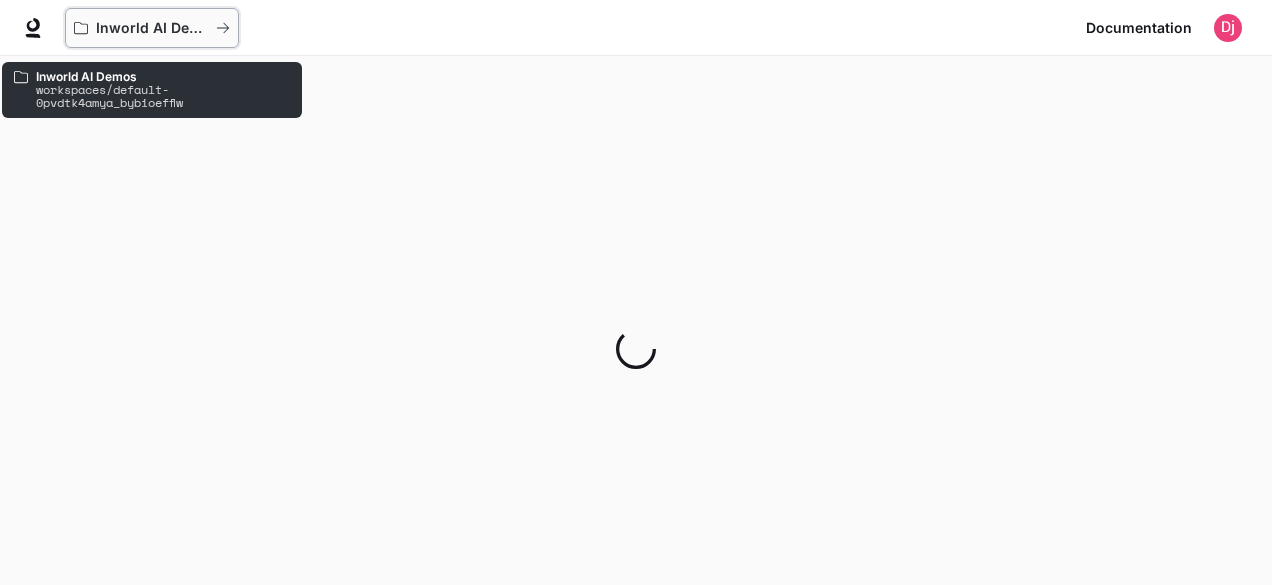 click 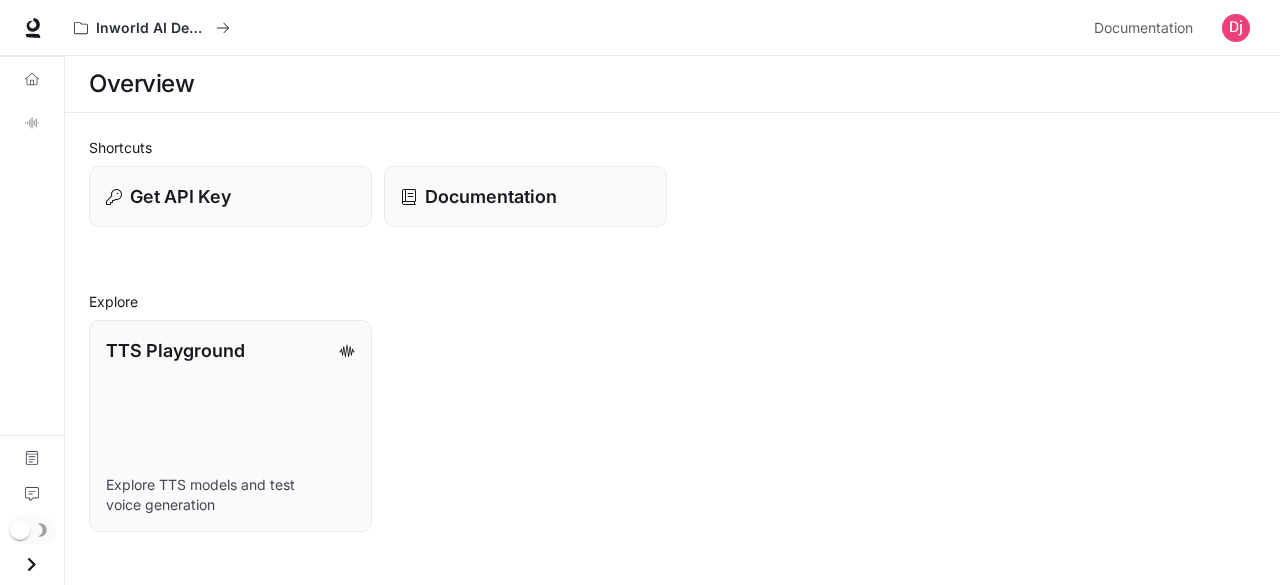 scroll, scrollTop: 0, scrollLeft: 0, axis: both 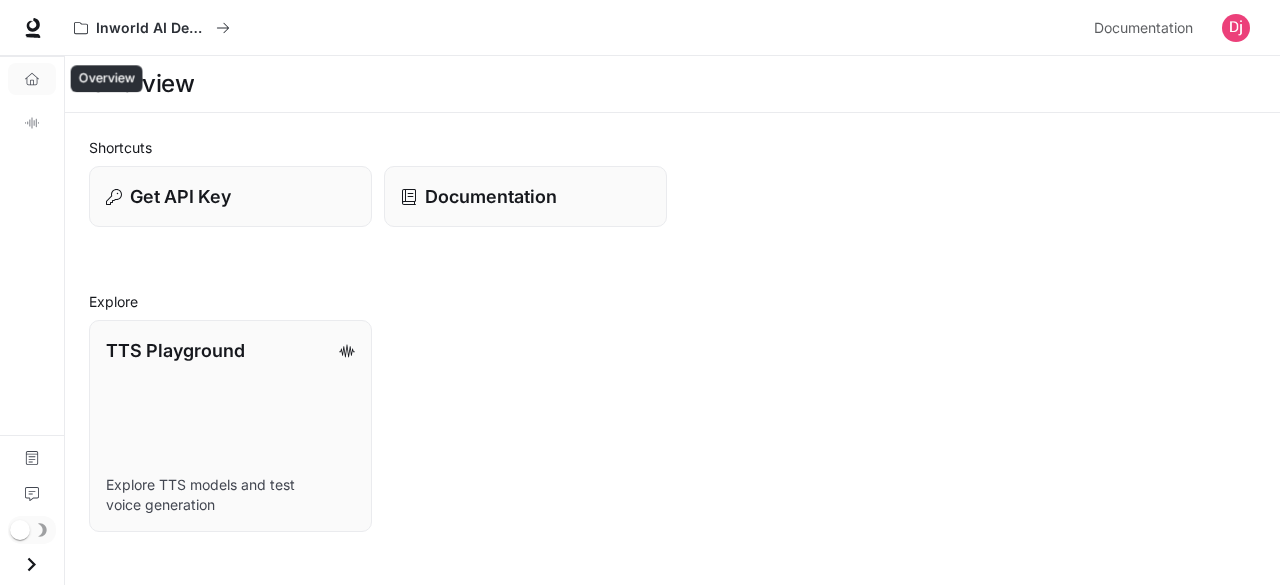 click on "Overview" at bounding box center [32, 79] 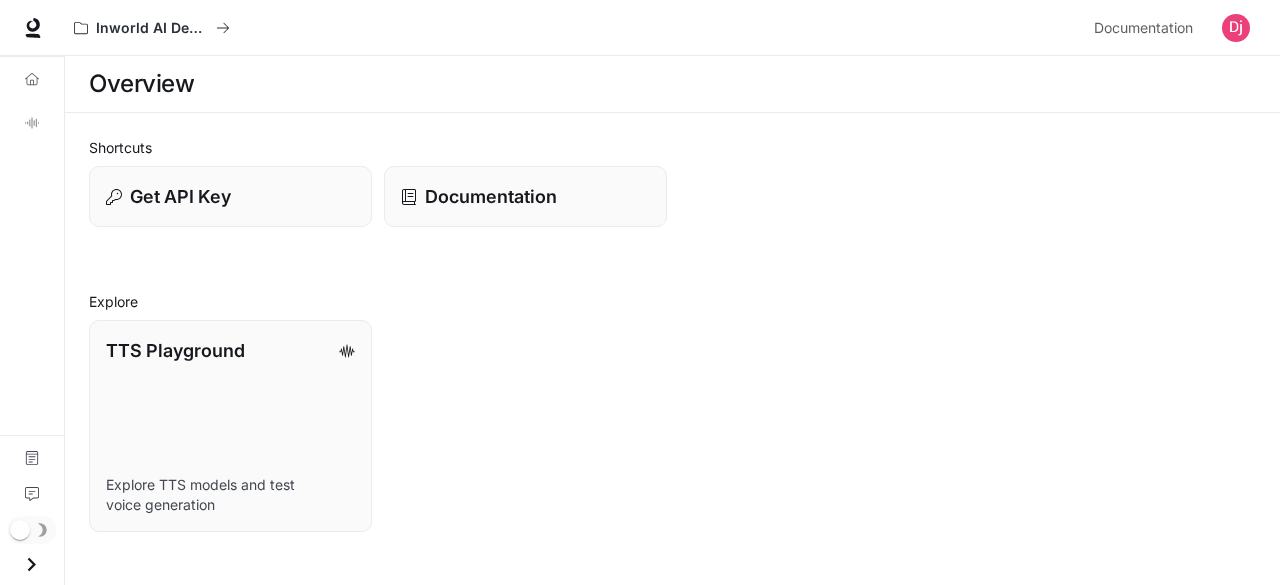 scroll, scrollTop: 0, scrollLeft: 0, axis: both 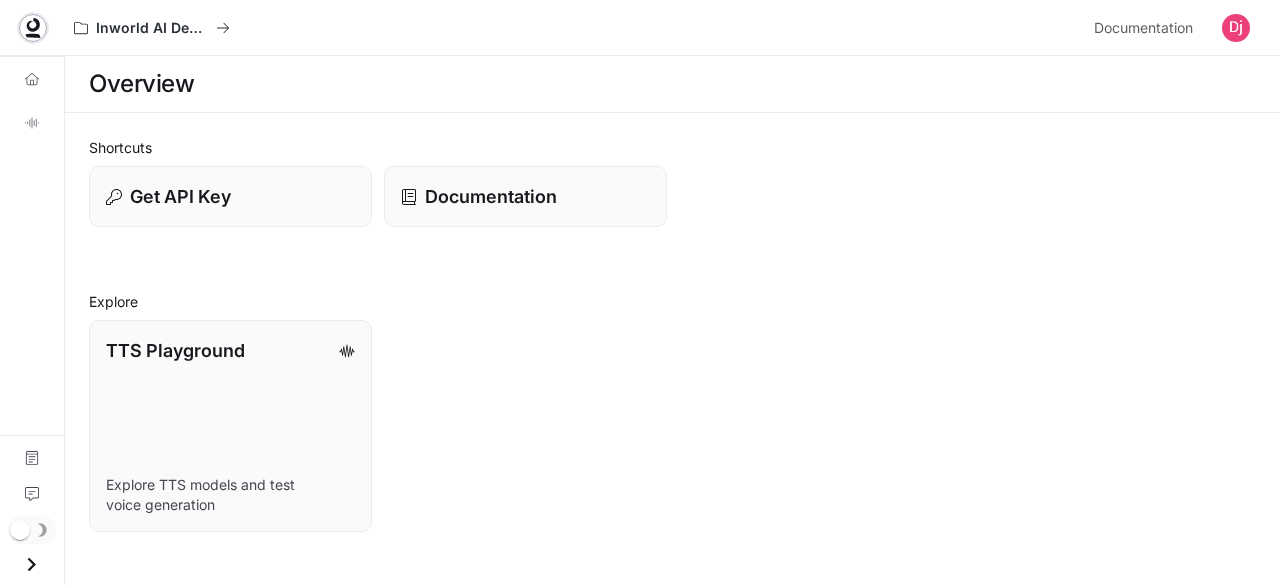 click 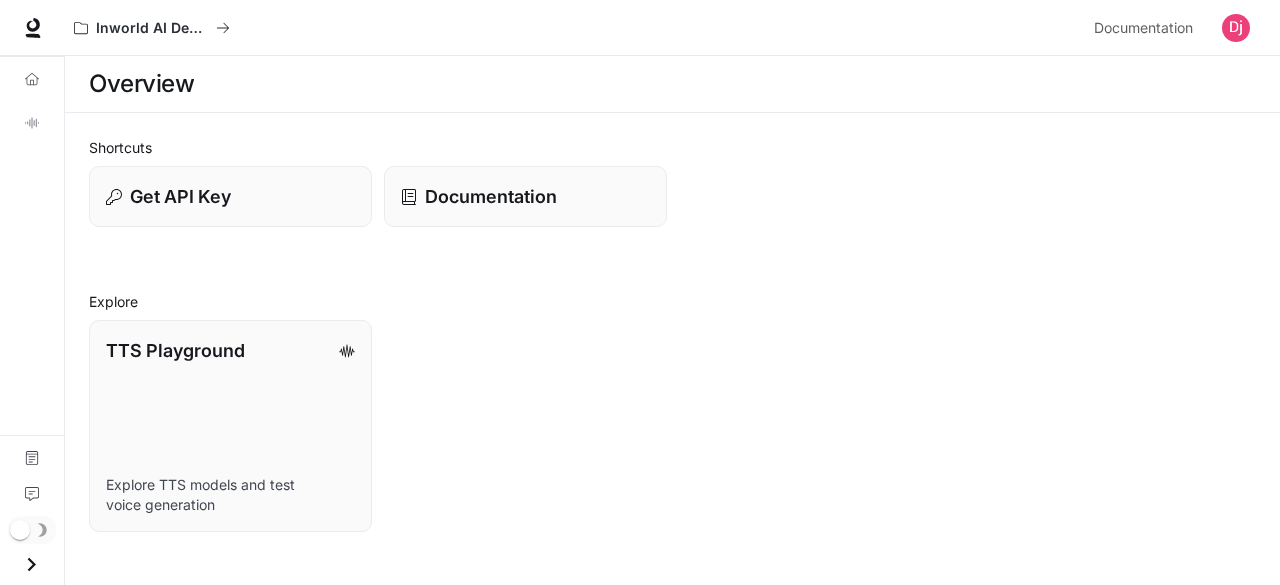 scroll, scrollTop: 0, scrollLeft: 0, axis: both 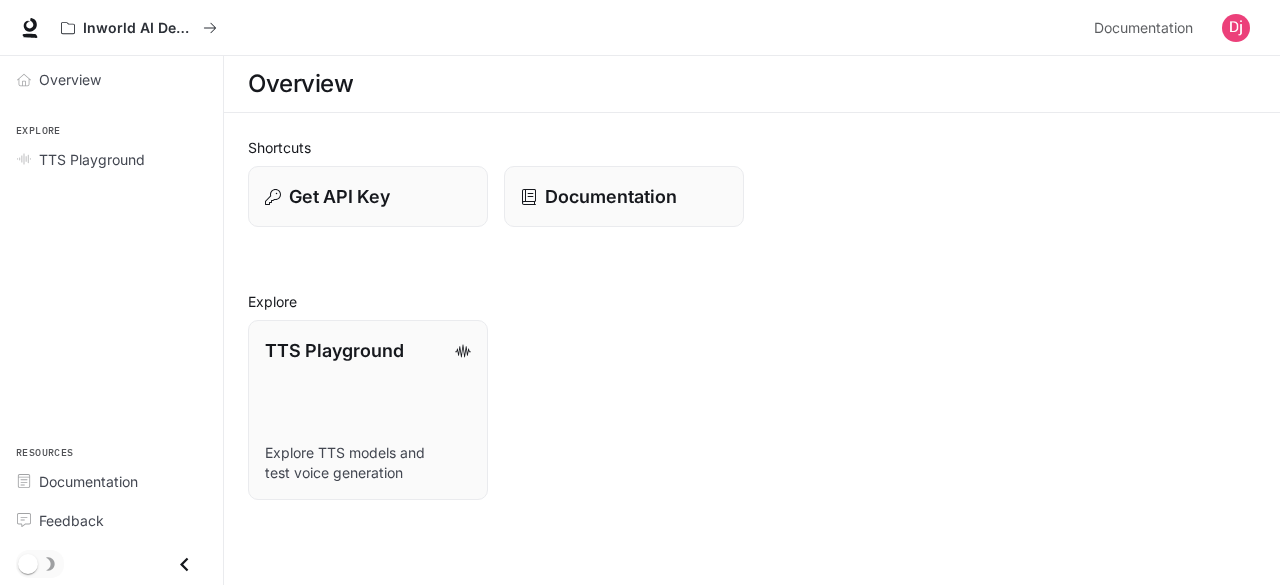 type 